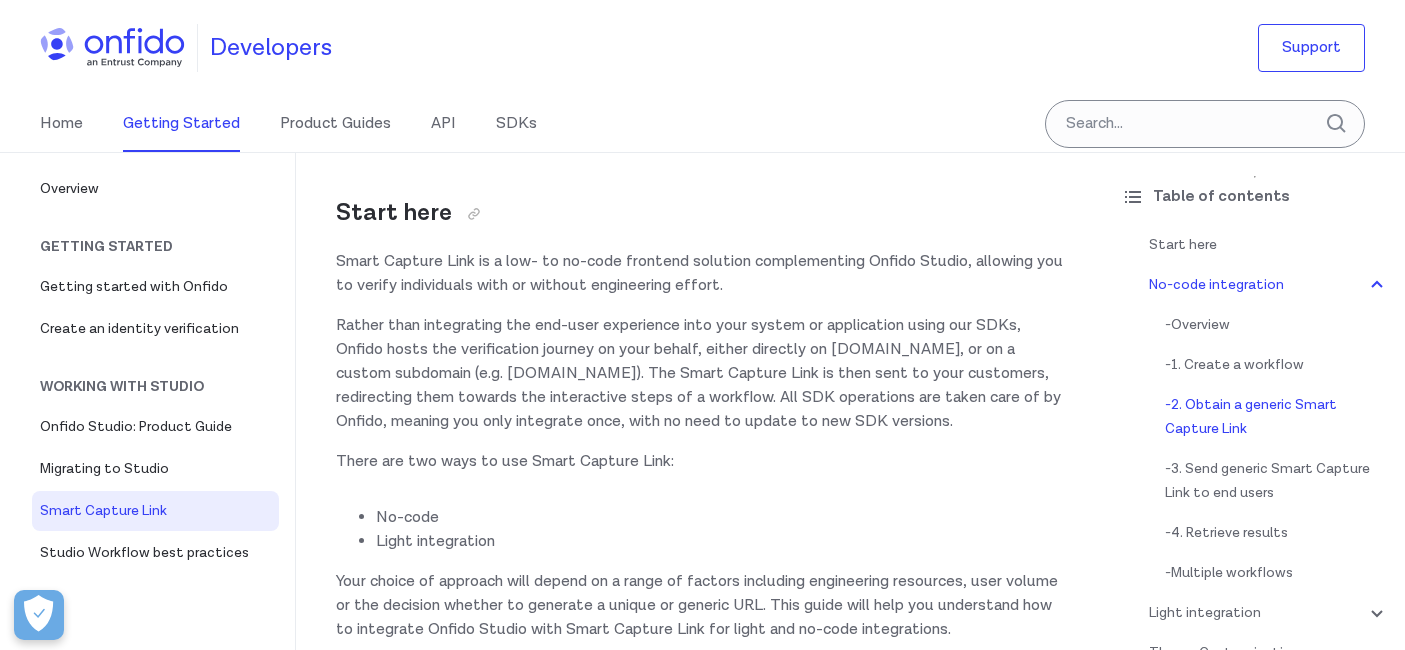 scroll, scrollTop: 1200, scrollLeft: 0, axis: vertical 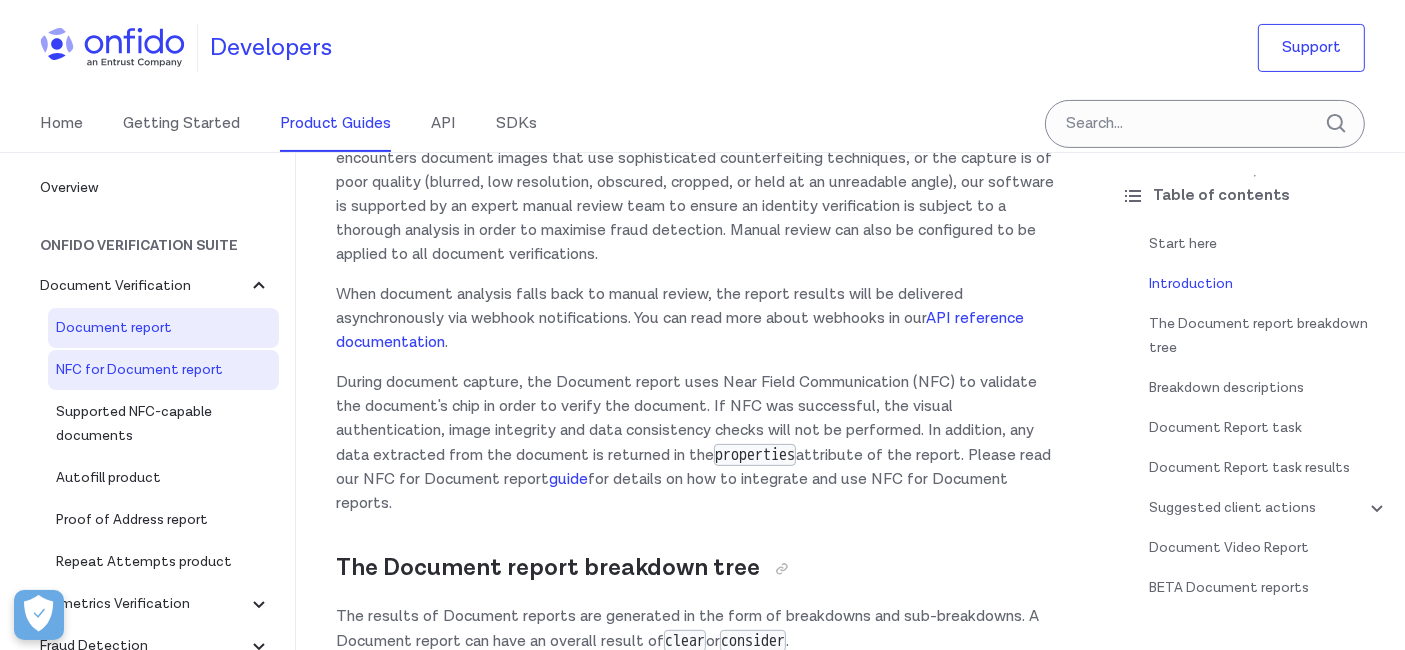 click on "NFC for Document report" at bounding box center [163, 370] 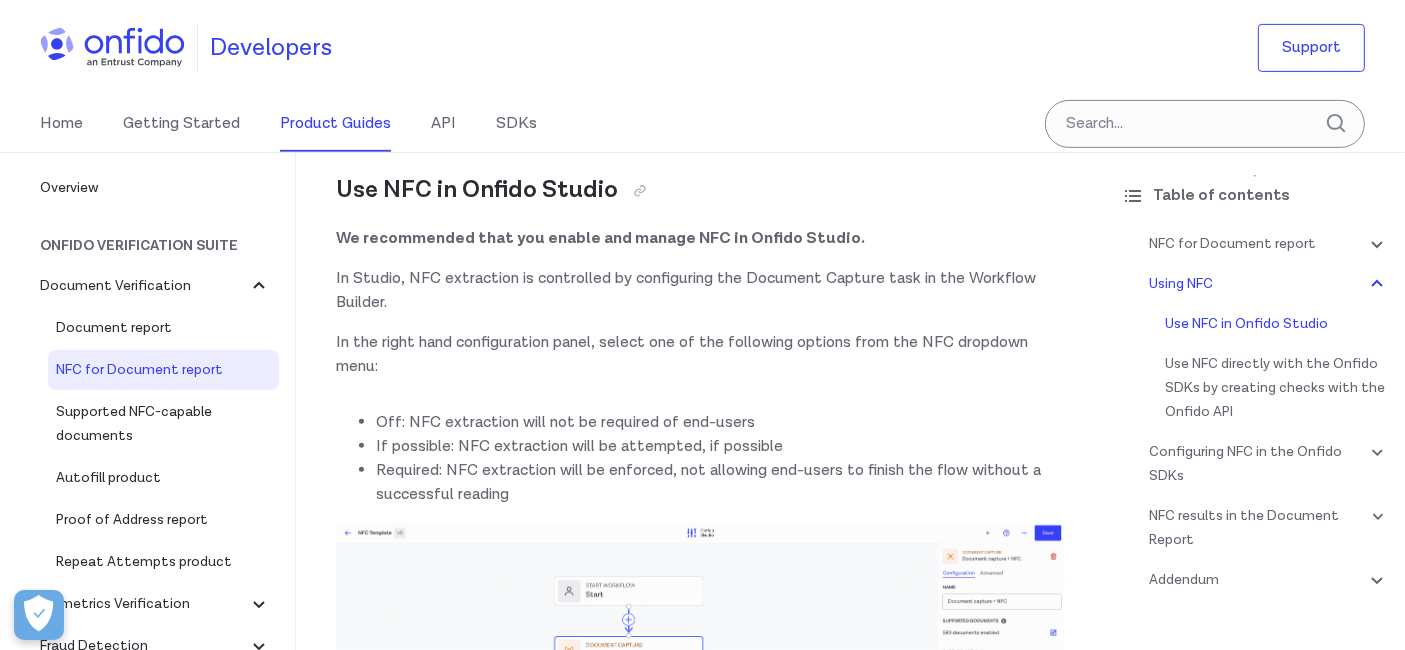 scroll, scrollTop: 777, scrollLeft: 0, axis: vertical 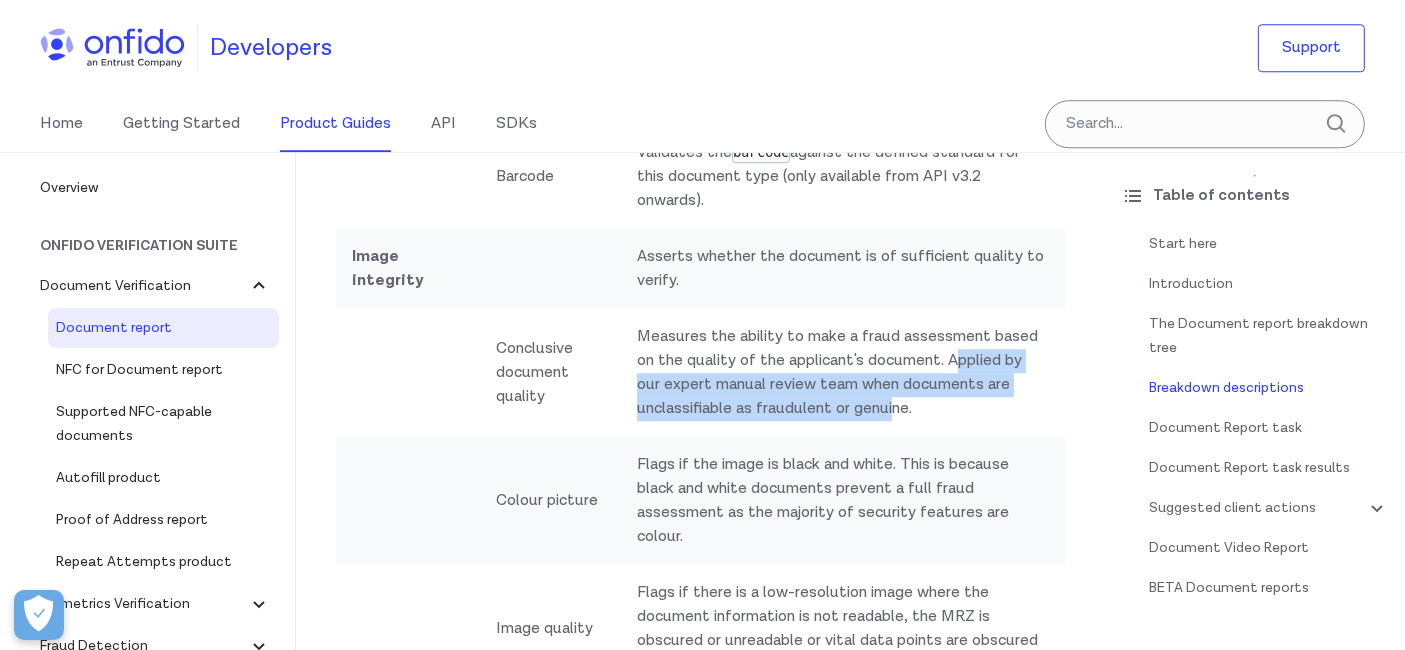 drag, startPoint x: 641, startPoint y: 375, endPoint x: 1009, endPoint y: 391, distance: 368.34766 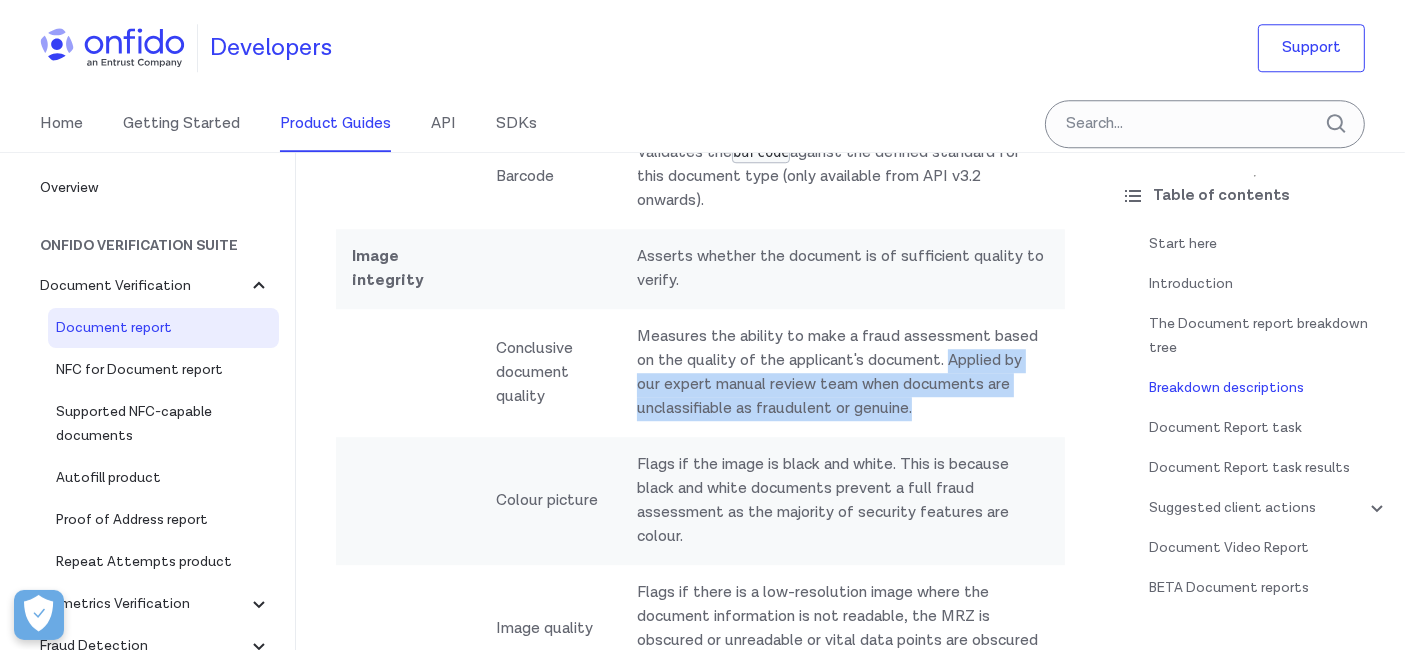 drag, startPoint x: 660, startPoint y: 374, endPoint x: 1034, endPoint y: 393, distance: 374.4823 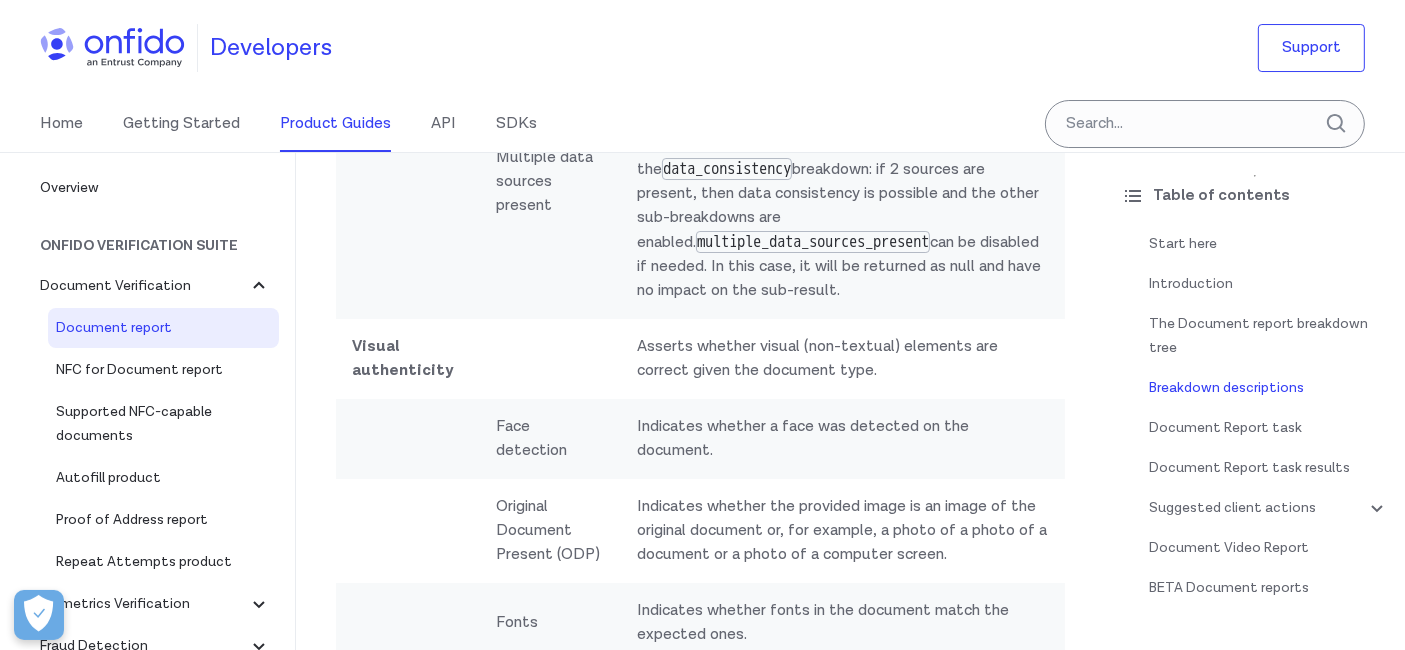 scroll, scrollTop: 7265, scrollLeft: 0, axis: vertical 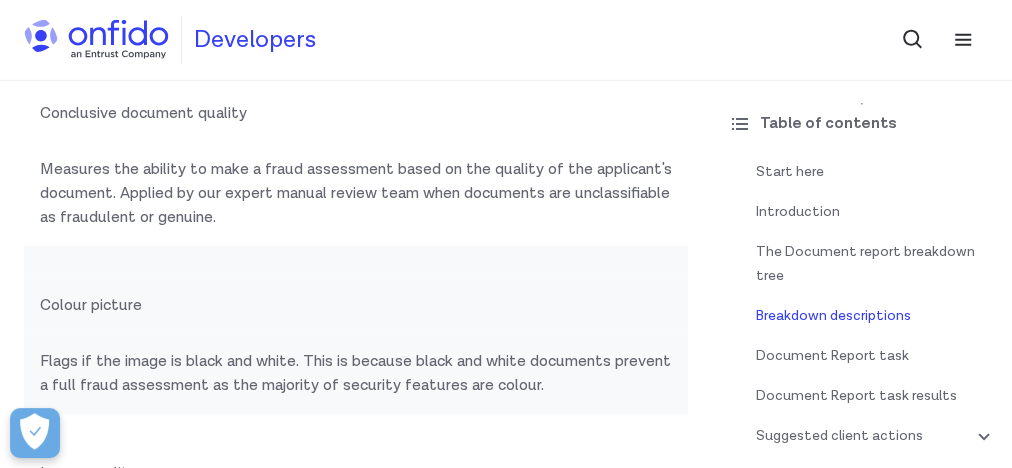 click at bounding box center (356, 262) 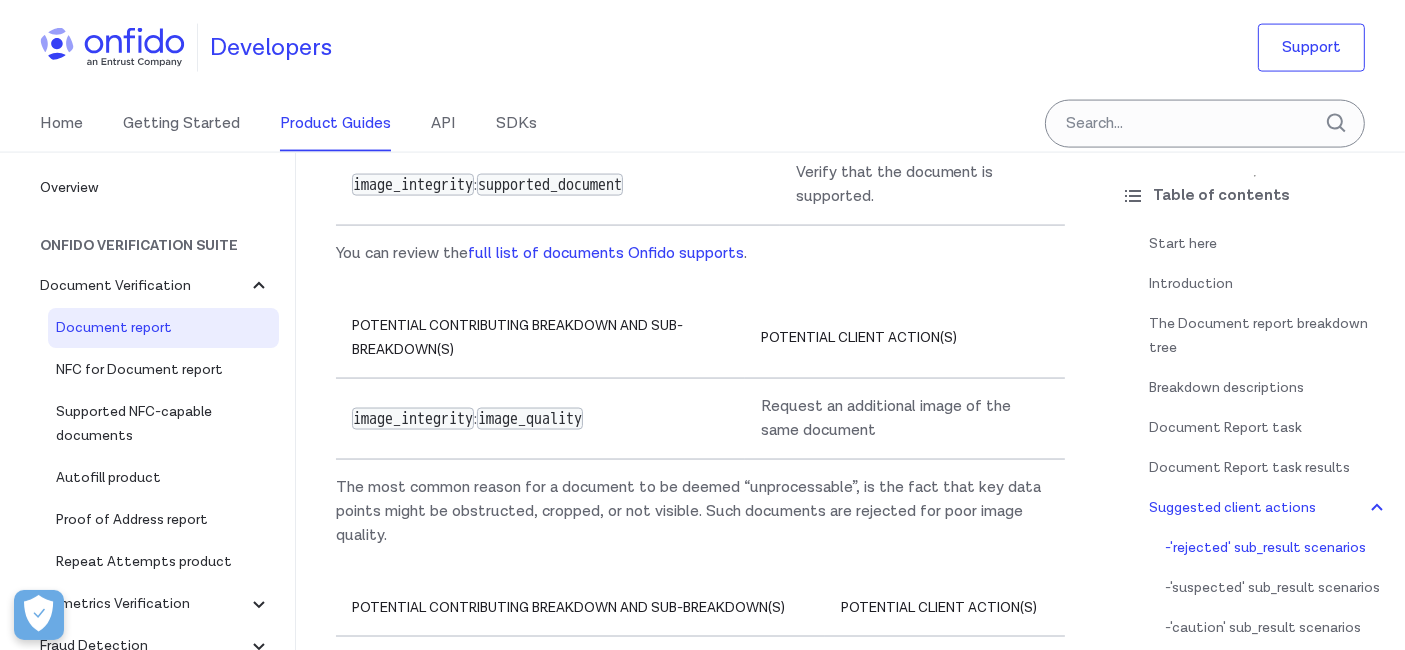 scroll, scrollTop: 10922, scrollLeft: 0, axis: vertical 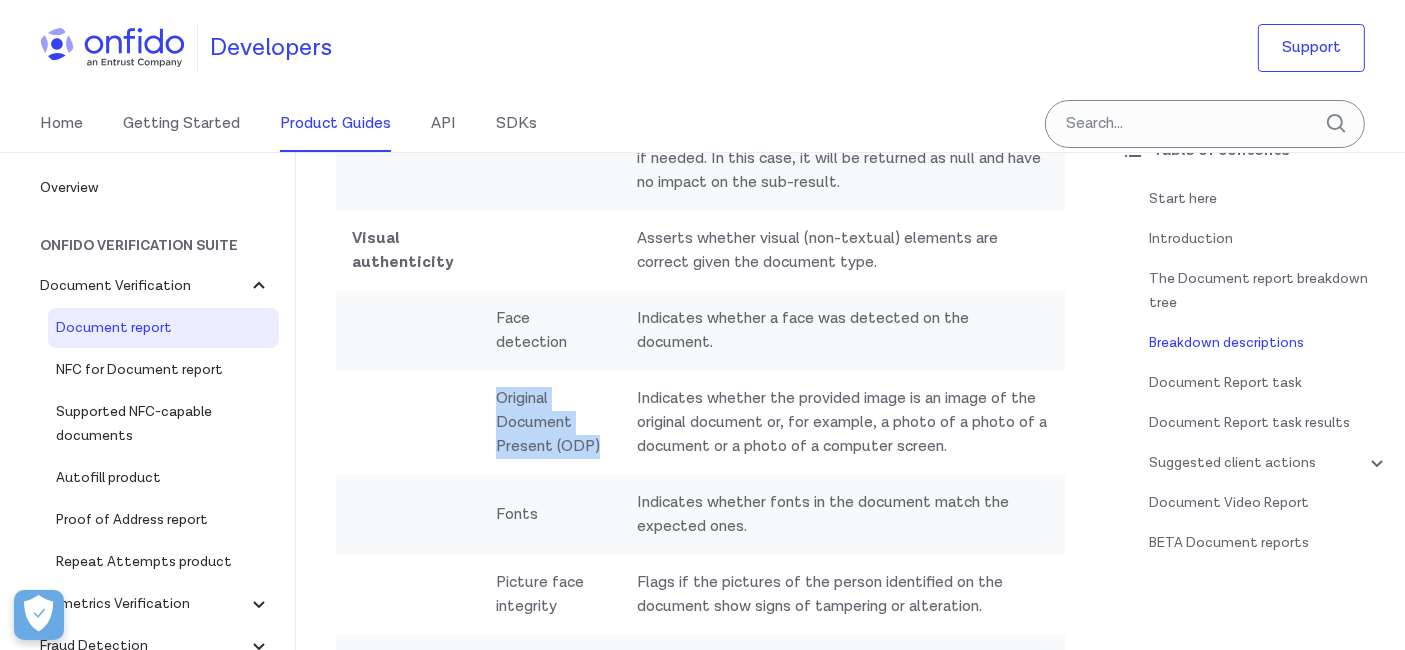 drag, startPoint x: 530, startPoint y: 390, endPoint x: 474, endPoint y: 361, distance: 63.06346 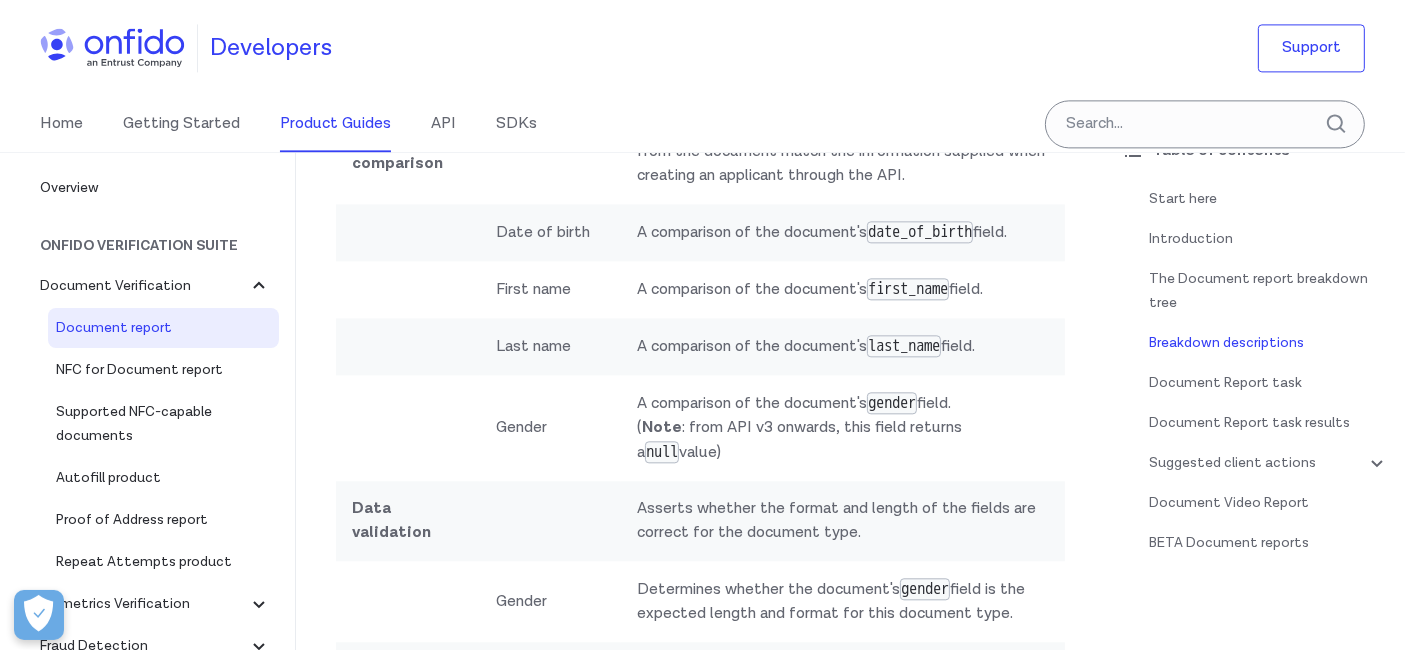 scroll, scrollTop: 4465, scrollLeft: 0, axis: vertical 